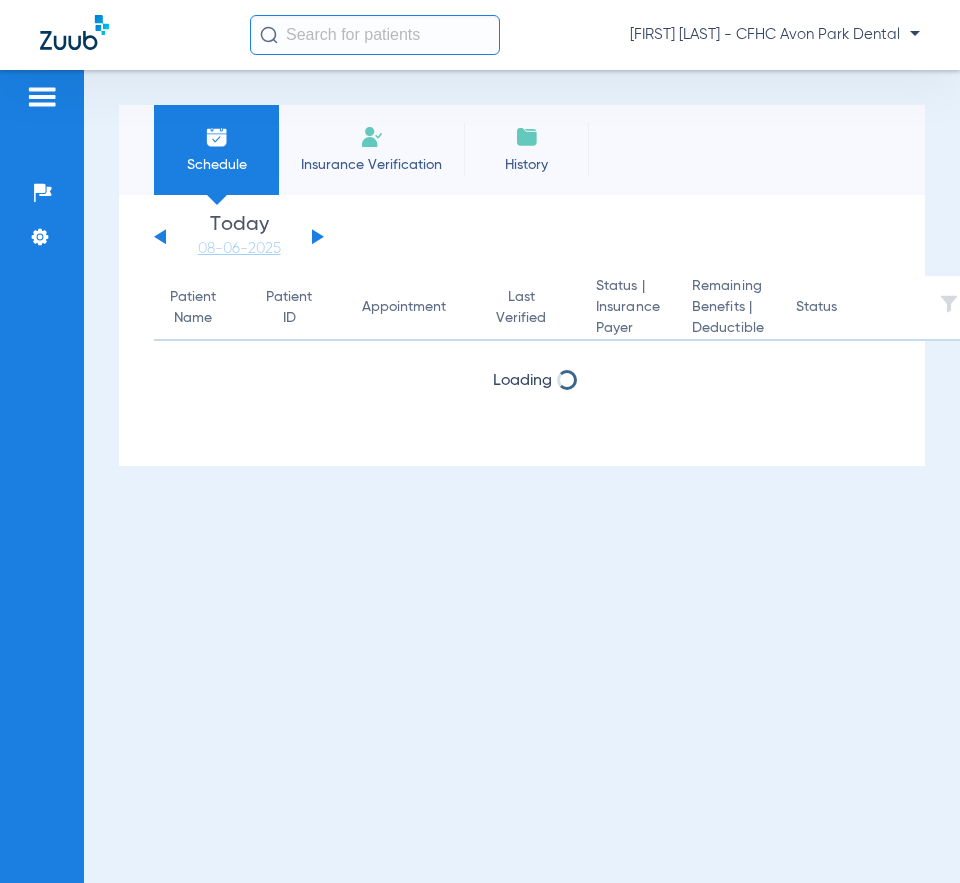 scroll, scrollTop: 0, scrollLeft: 0, axis: both 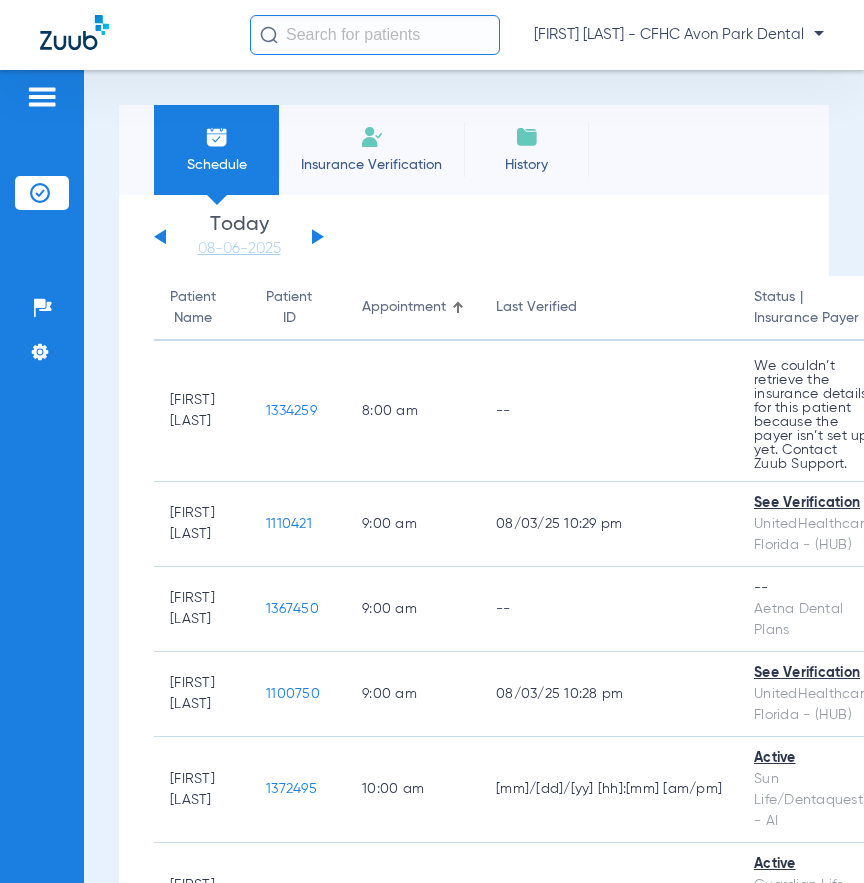 click on "Insurance Verification" 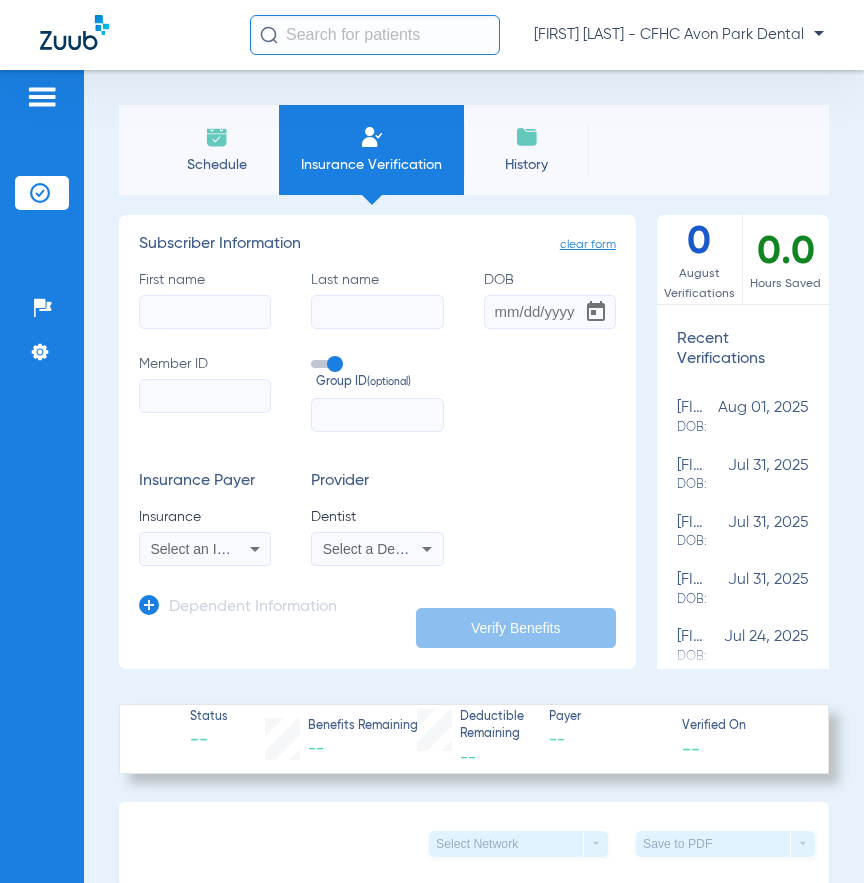 click on "First name" 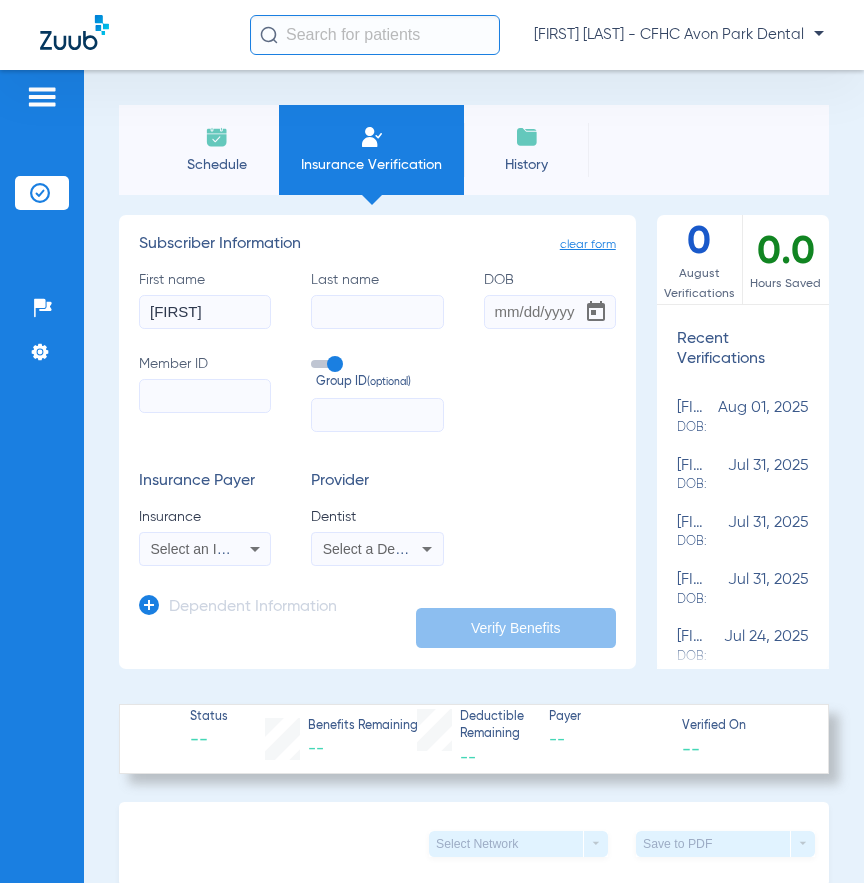 type on "[FIRST]" 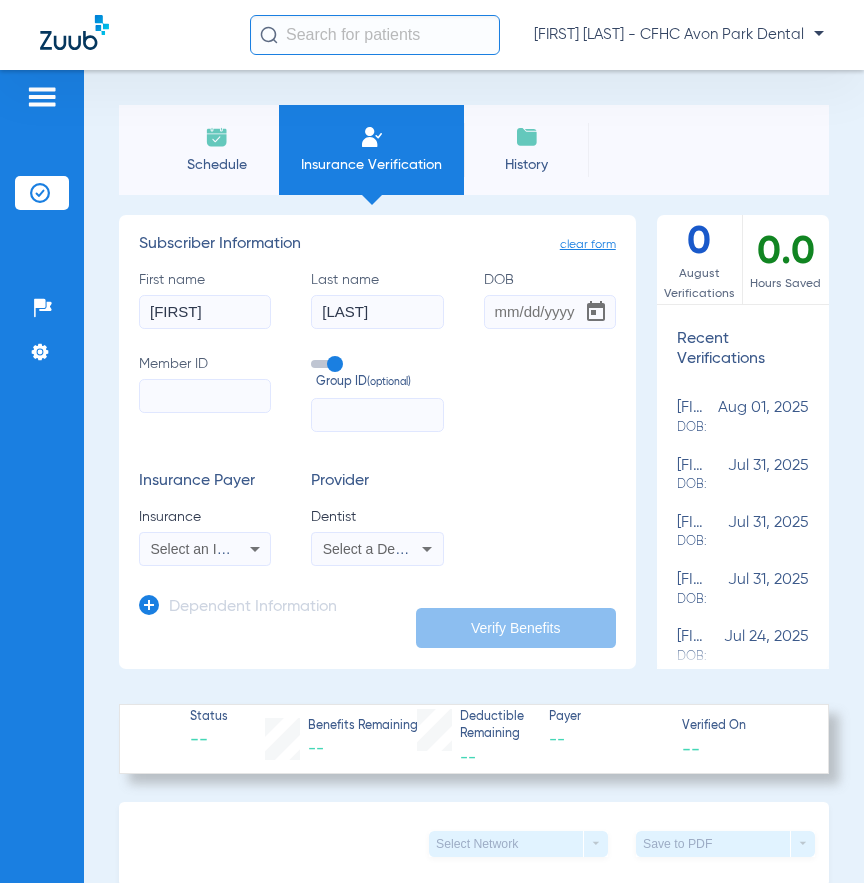 type on "[LAST]" 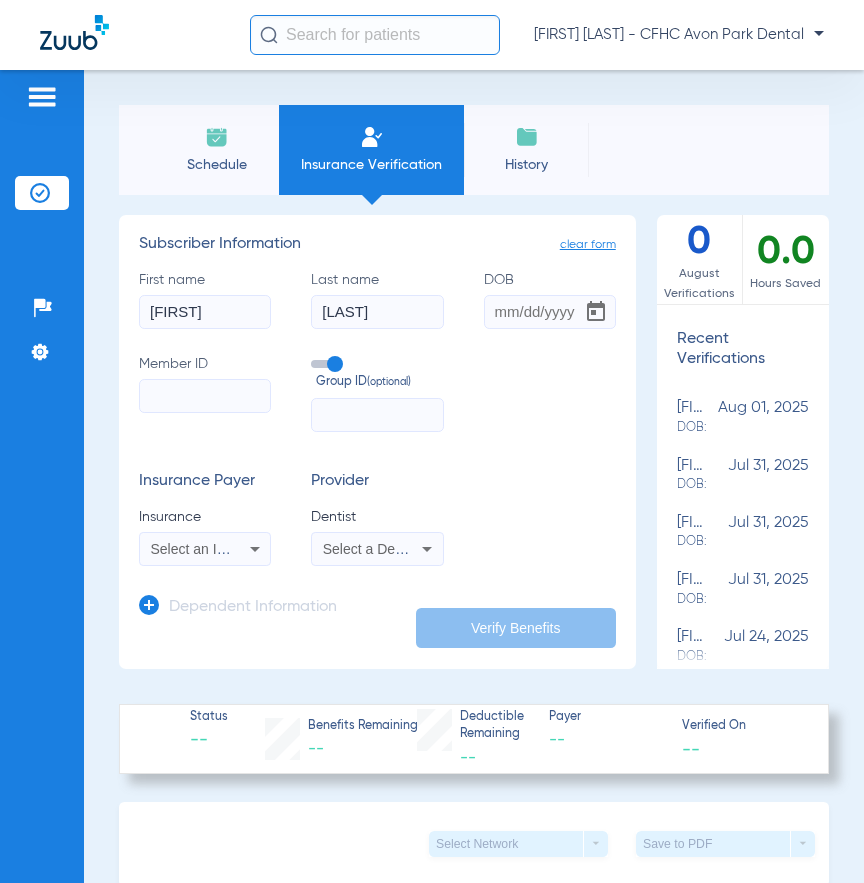 click on "DOB" 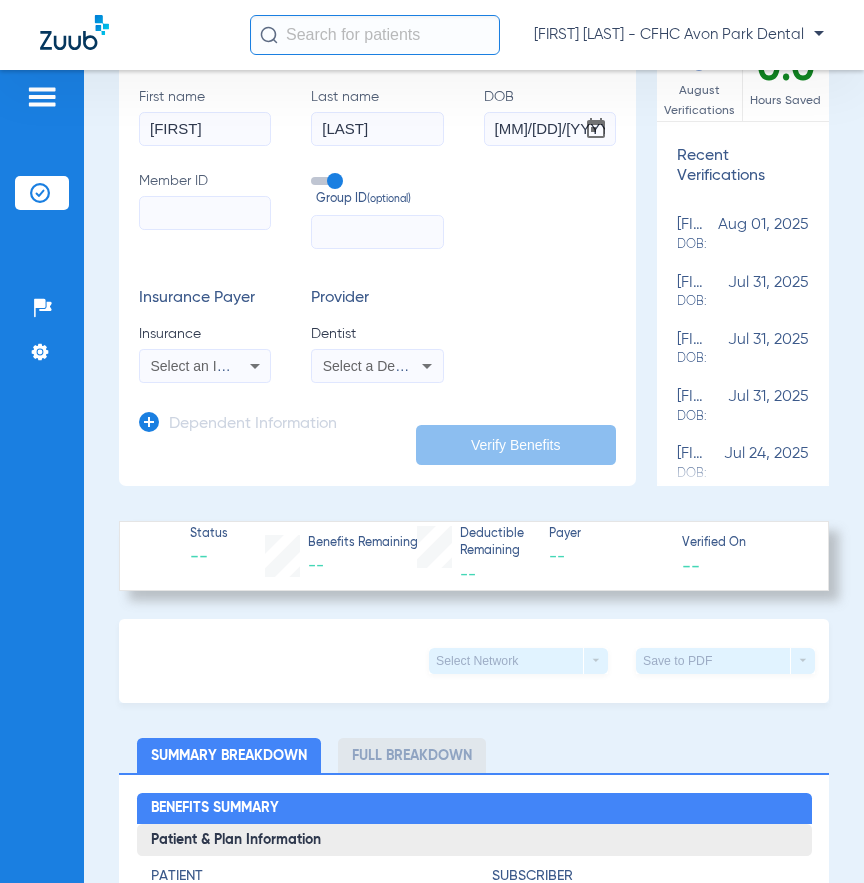 scroll, scrollTop: 0, scrollLeft: 0, axis: both 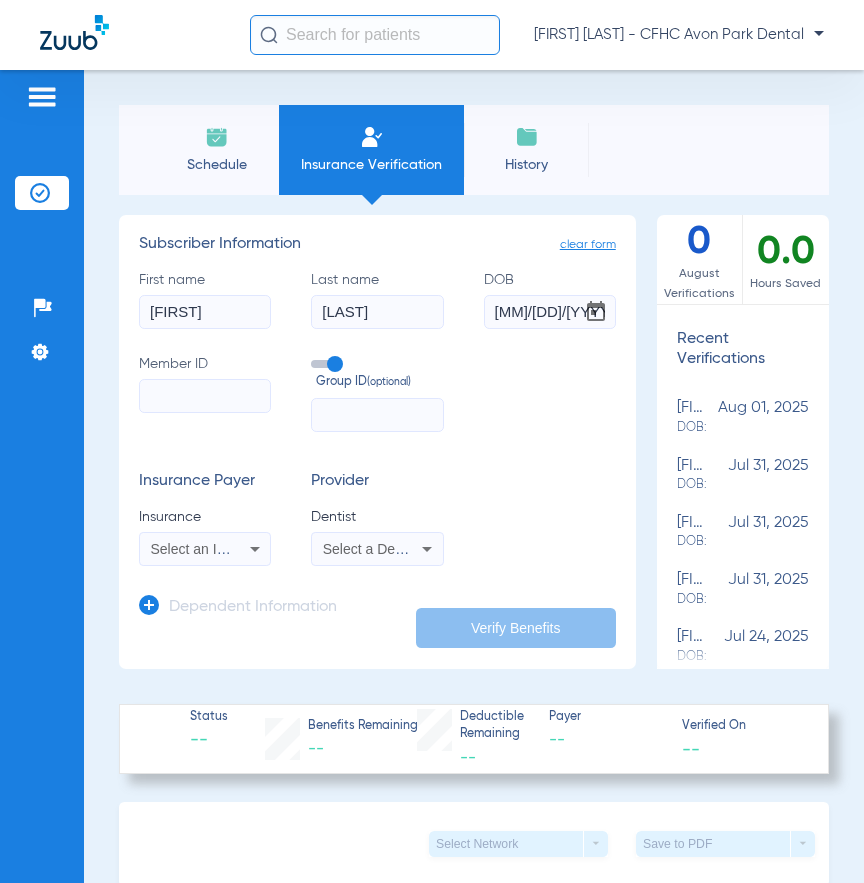 type on "[MM]/[DD]/[YYYY]" 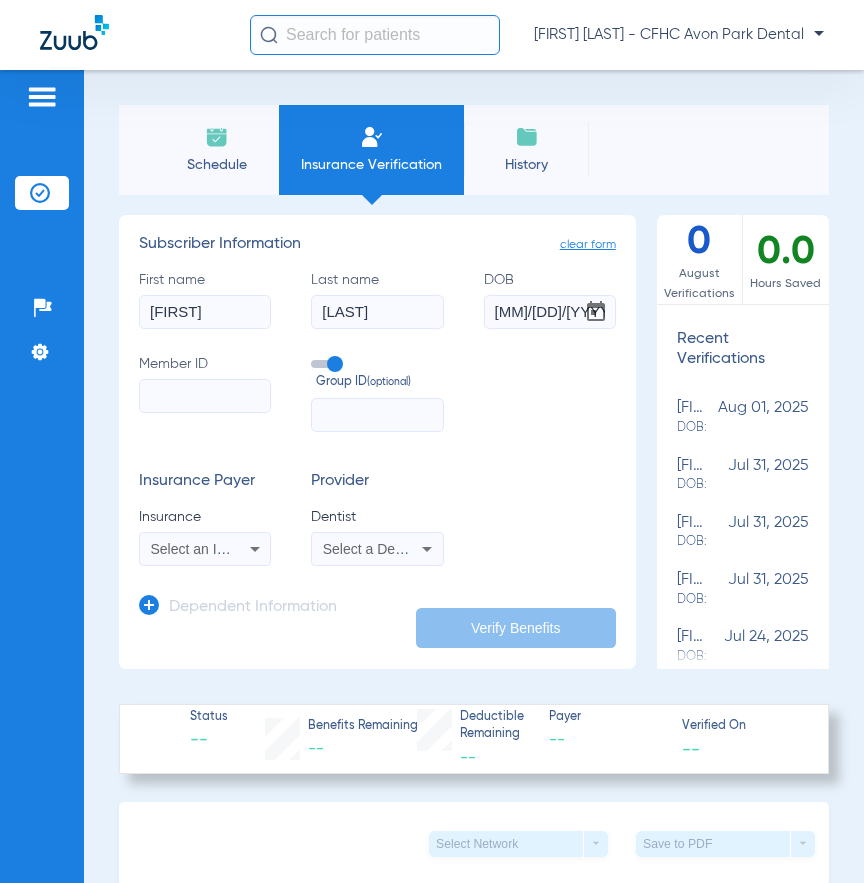 click on "History" 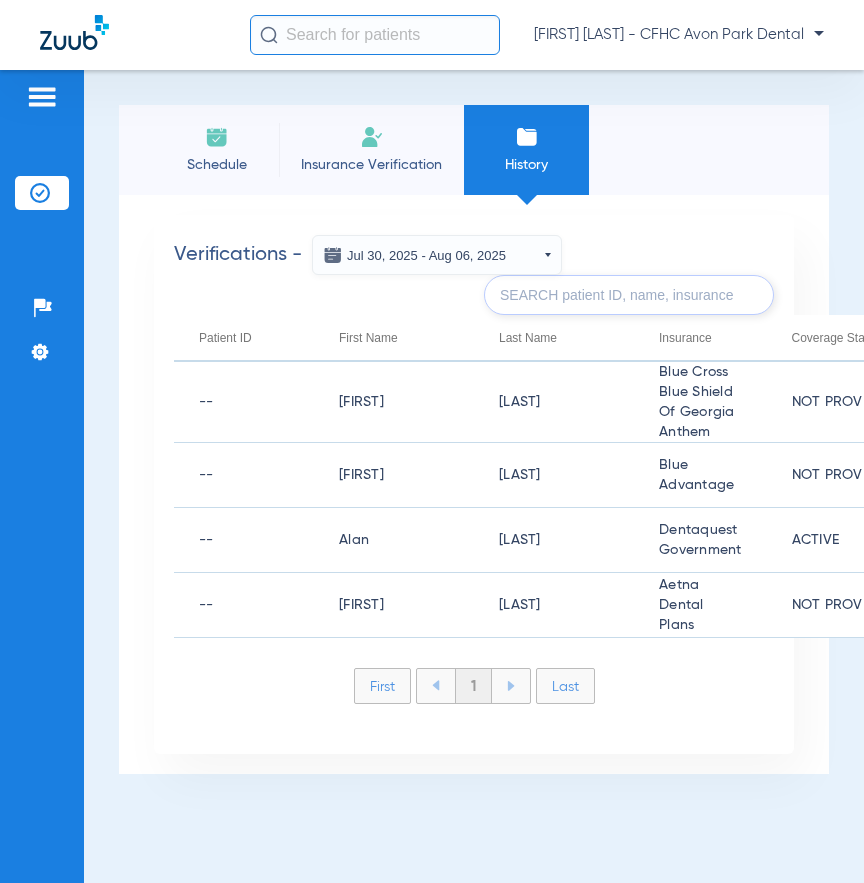 click 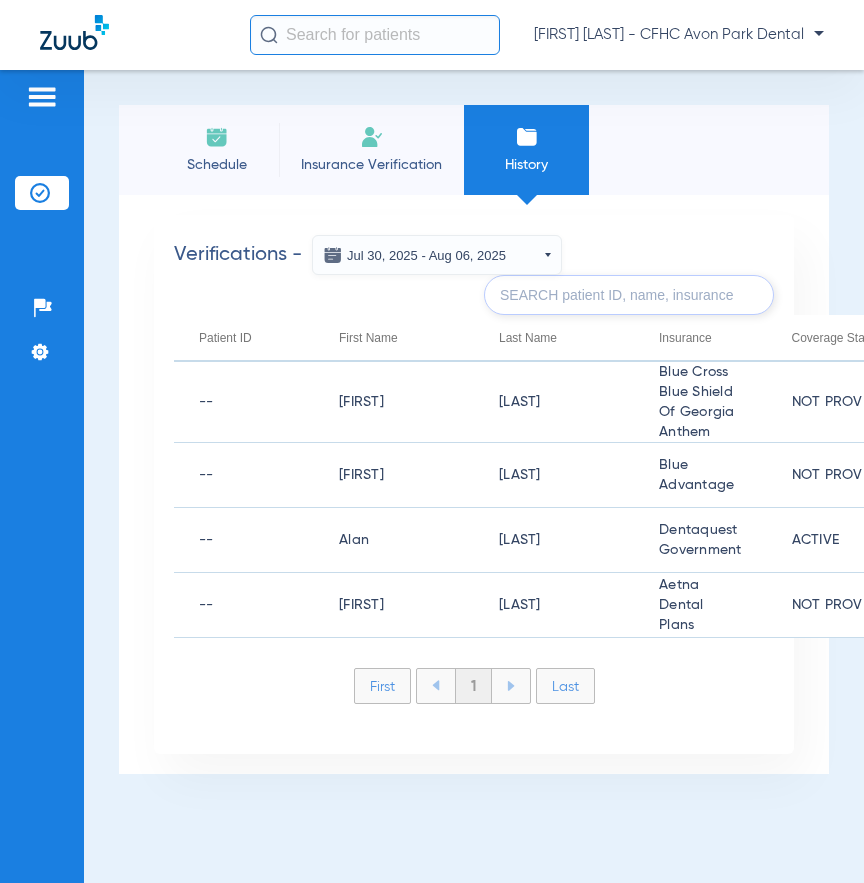click on "Insurance Verification" 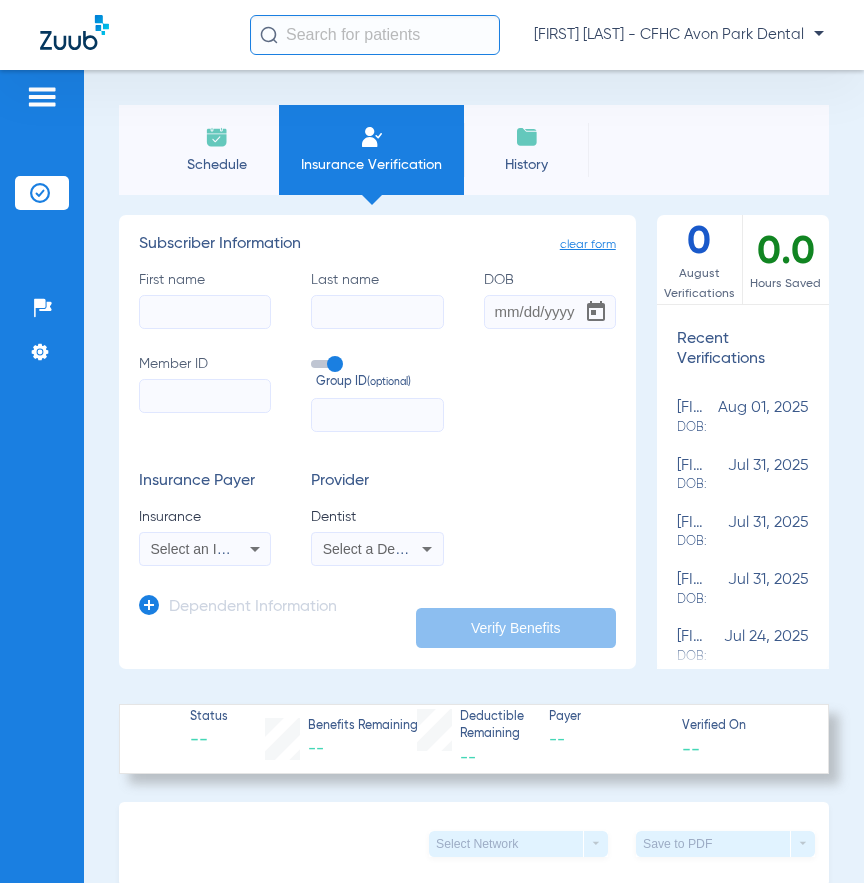 click on "Member ID" 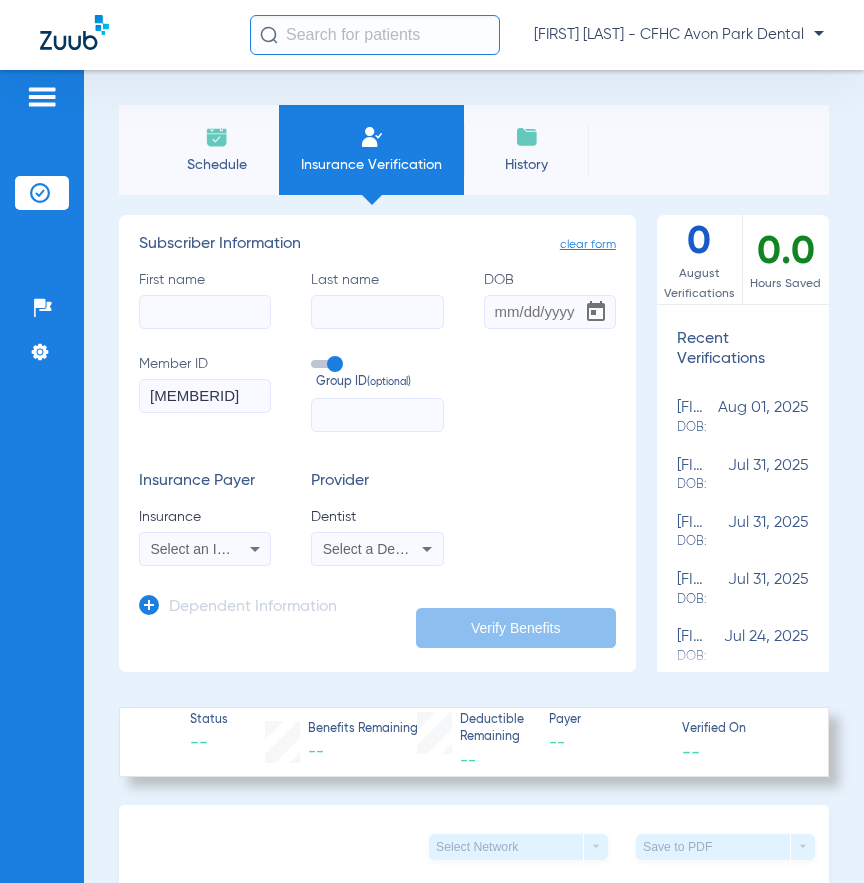 type on "[MEMBERID]" 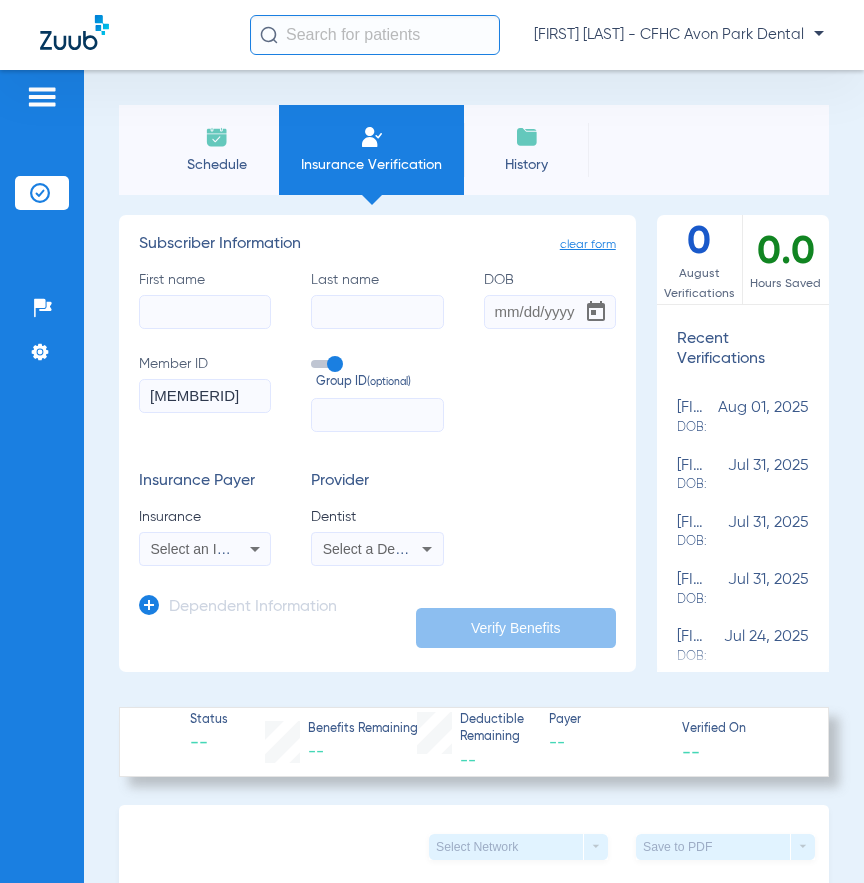 click 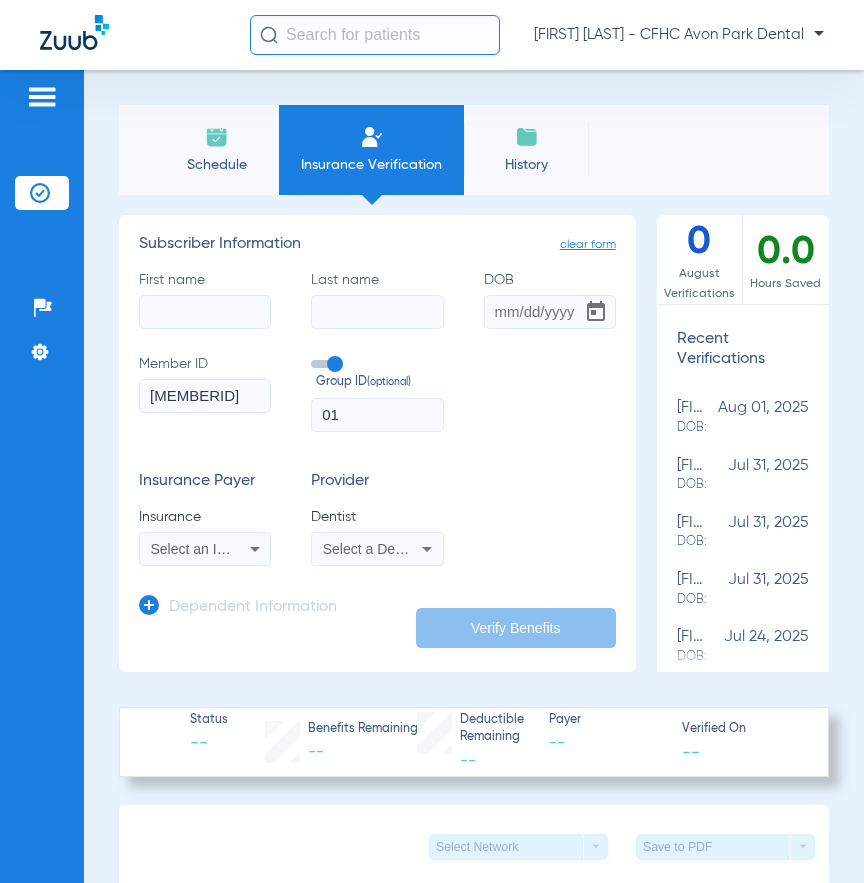 type on "01" 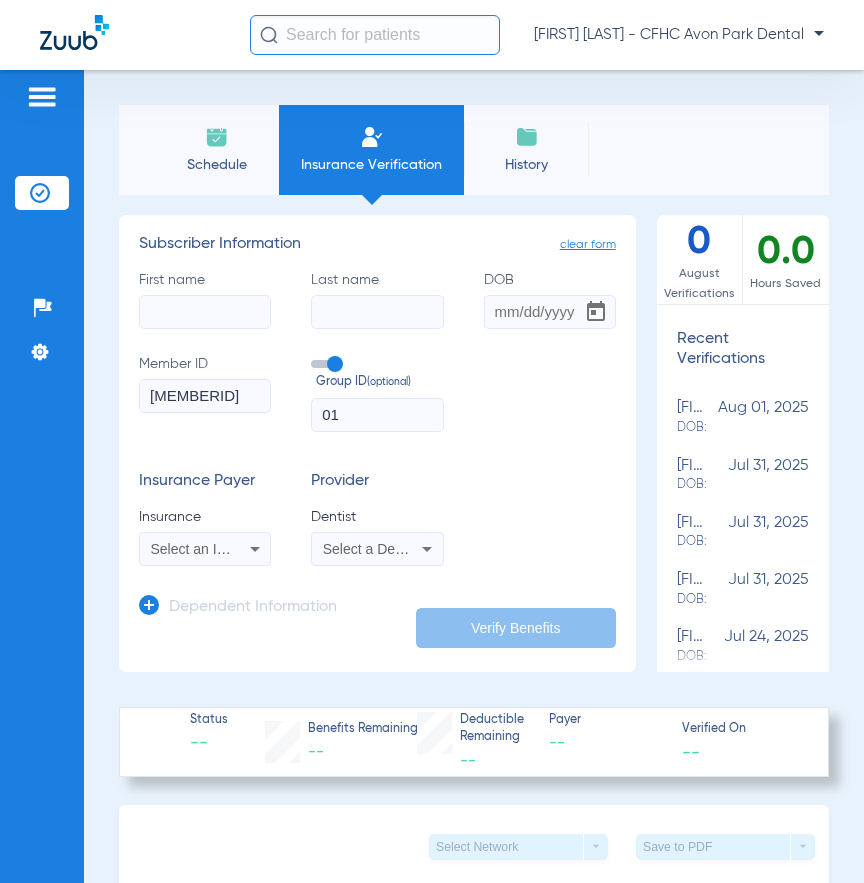 click 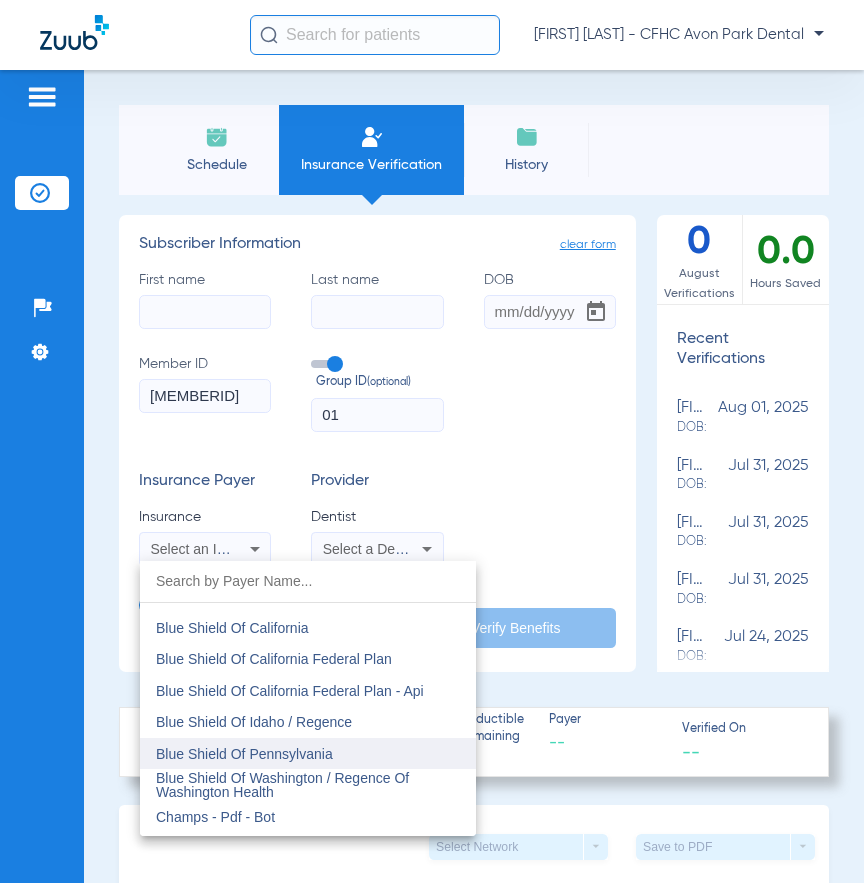 scroll, scrollTop: 3000, scrollLeft: 0, axis: vertical 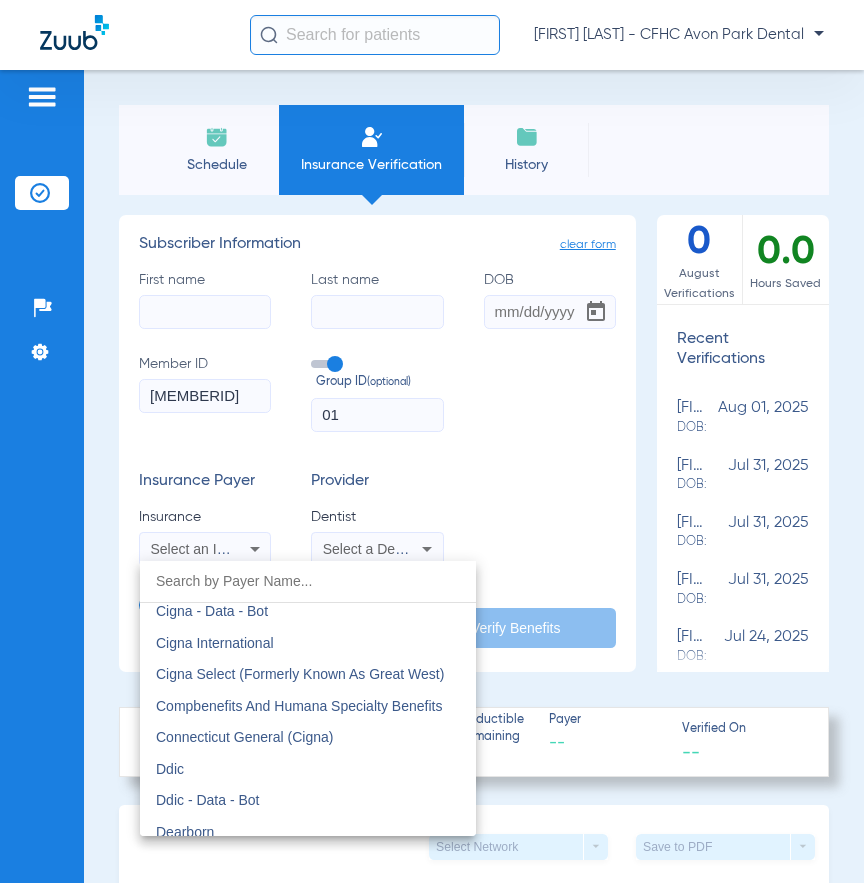 click at bounding box center [308, 581] 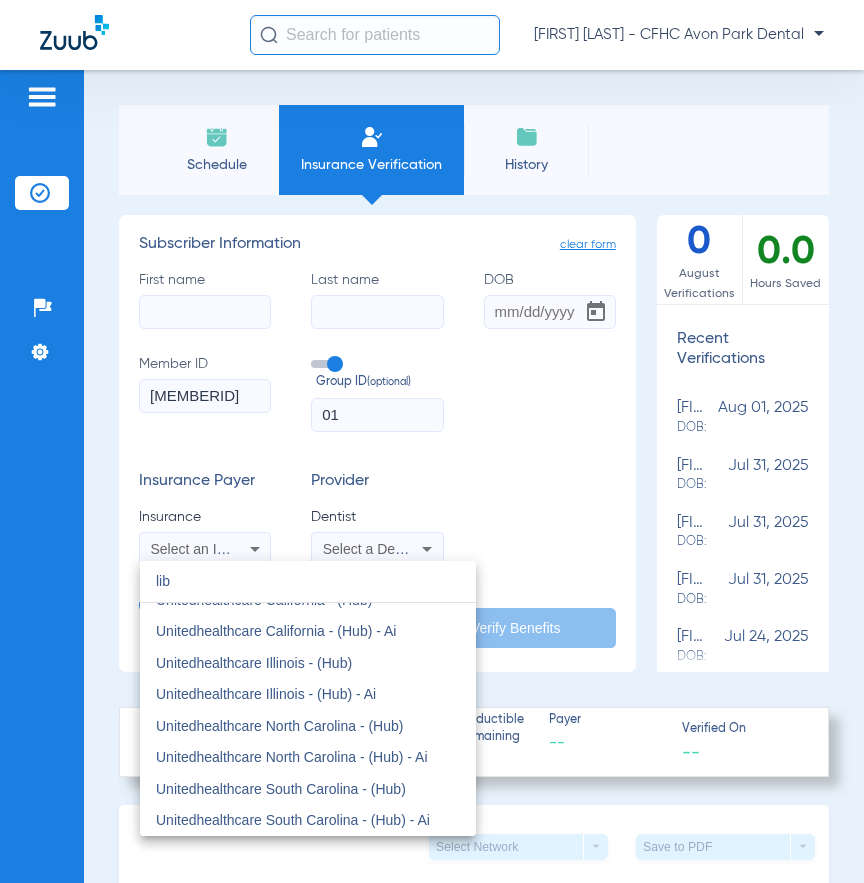 scroll, scrollTop: 0, scrollLeft: 0, axis: both 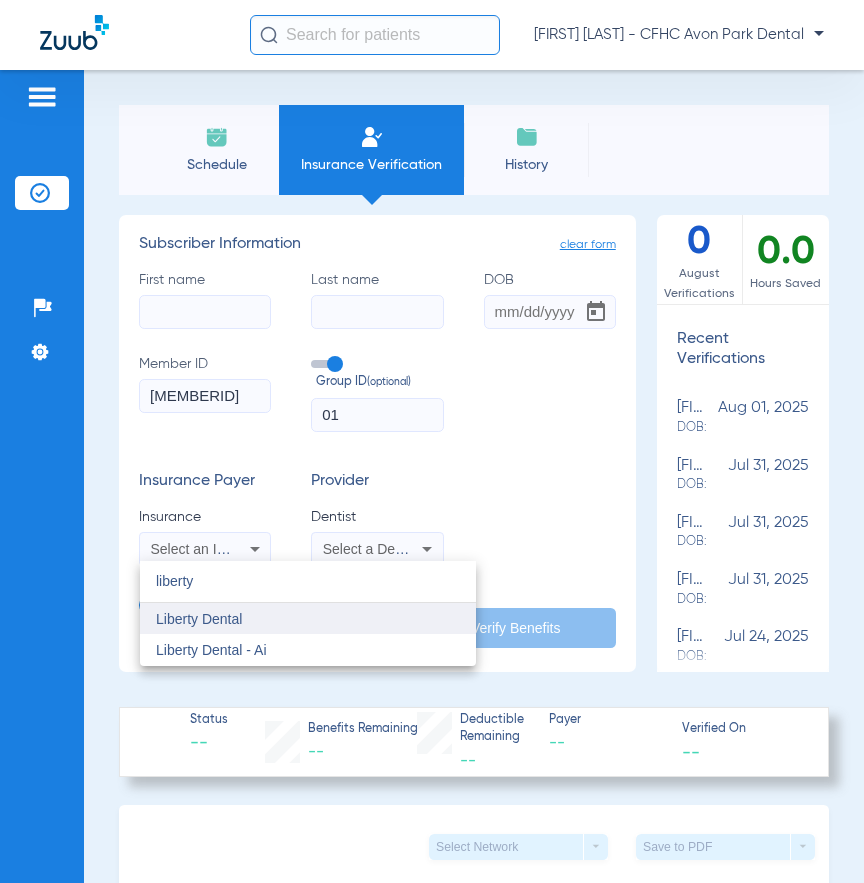 type on "liberty" 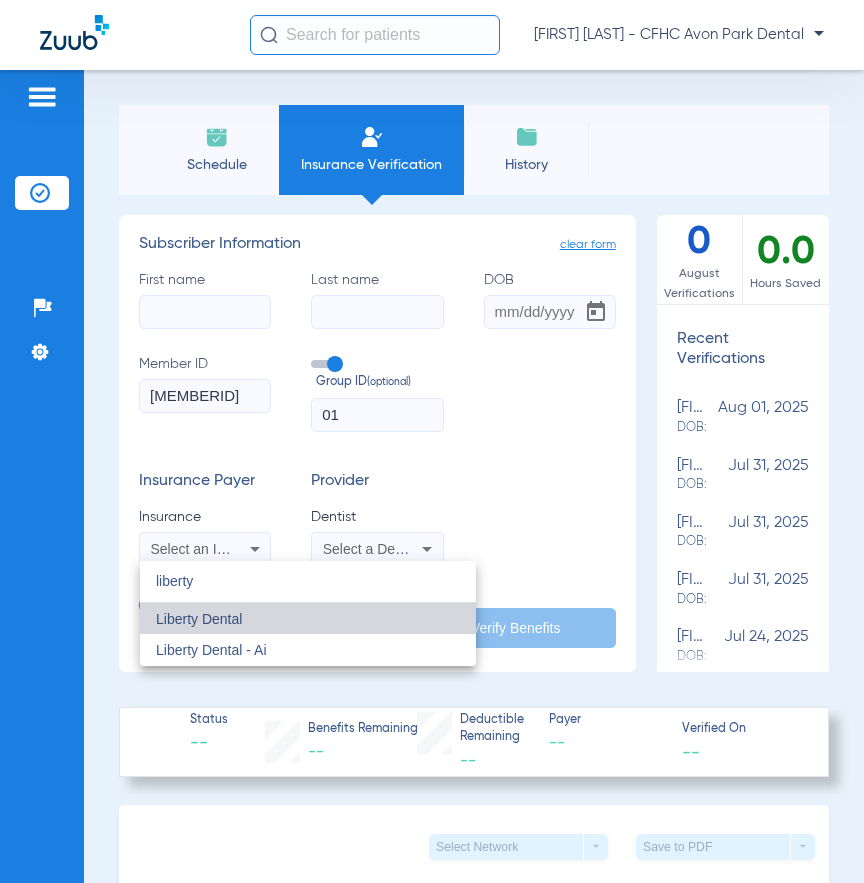 click on "Liberty Dental" at bounding box center (199, 619) 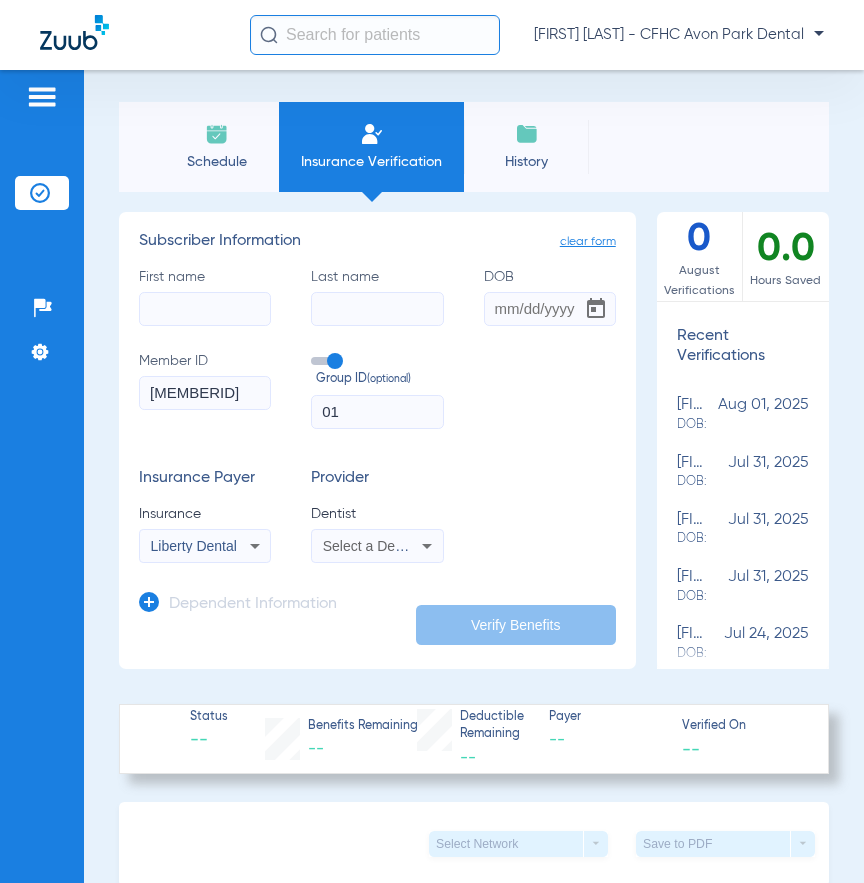 scroll, scrollTop: 0, scrollLeft: 0, axis: both 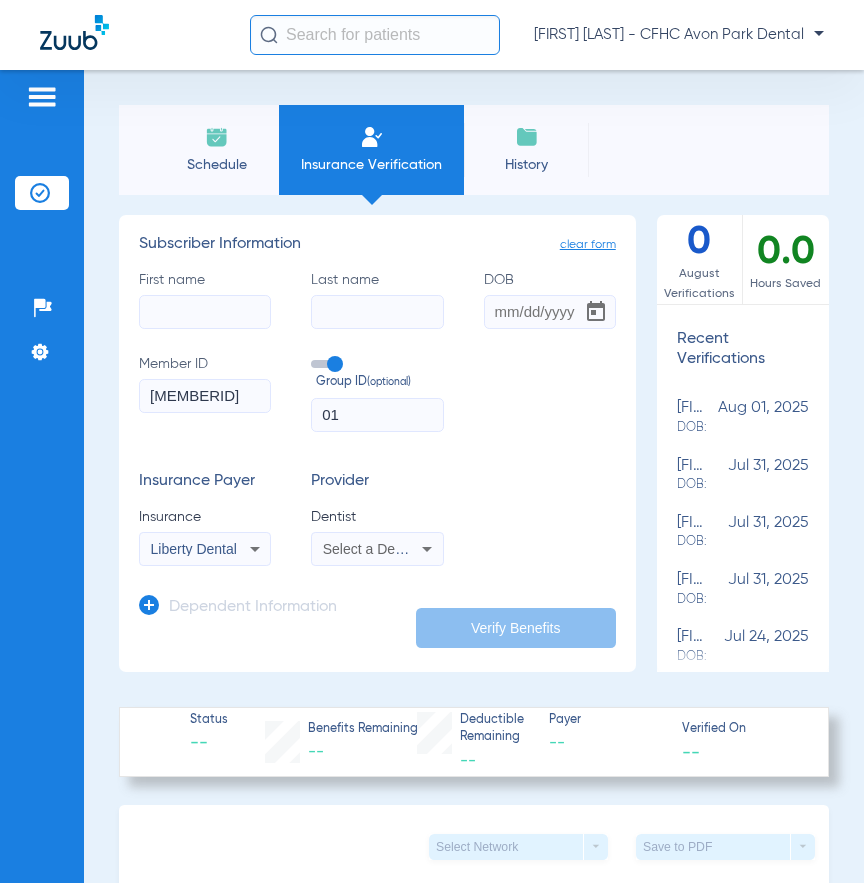 click 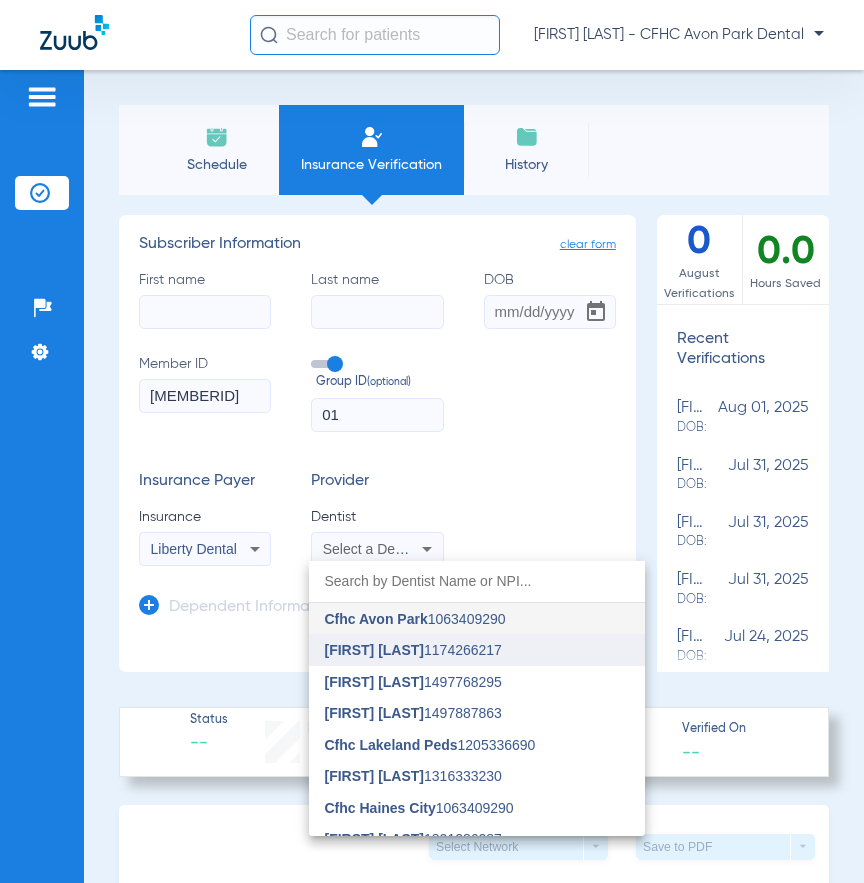 click on "[FIRST] [LAST]" at bounding box center [375, 650] 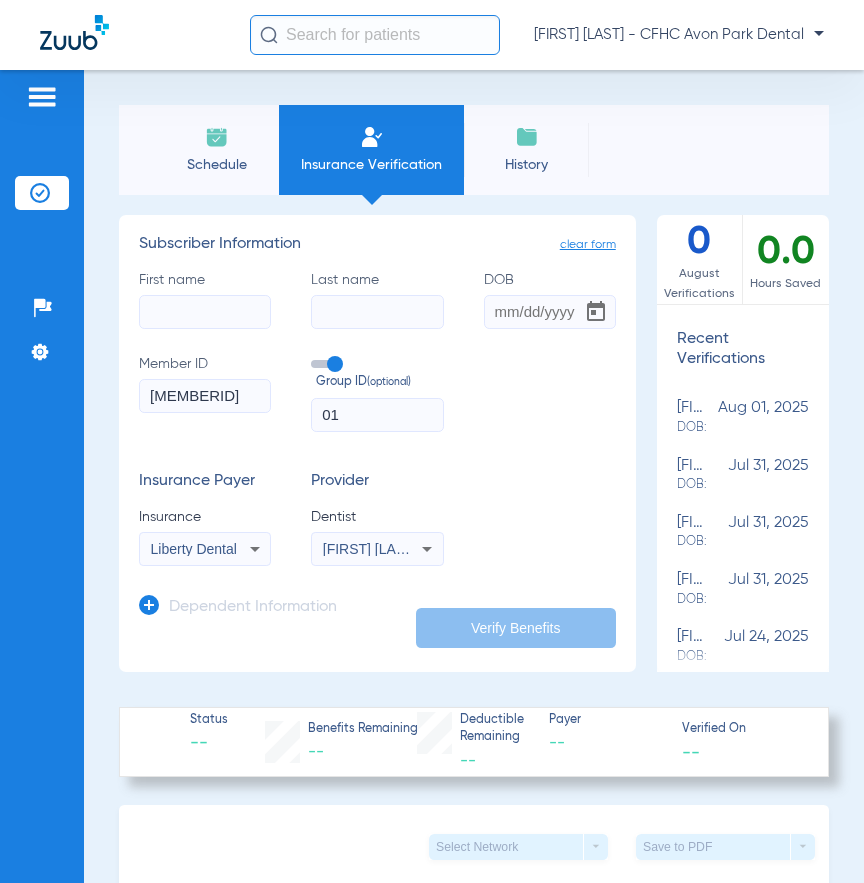 click 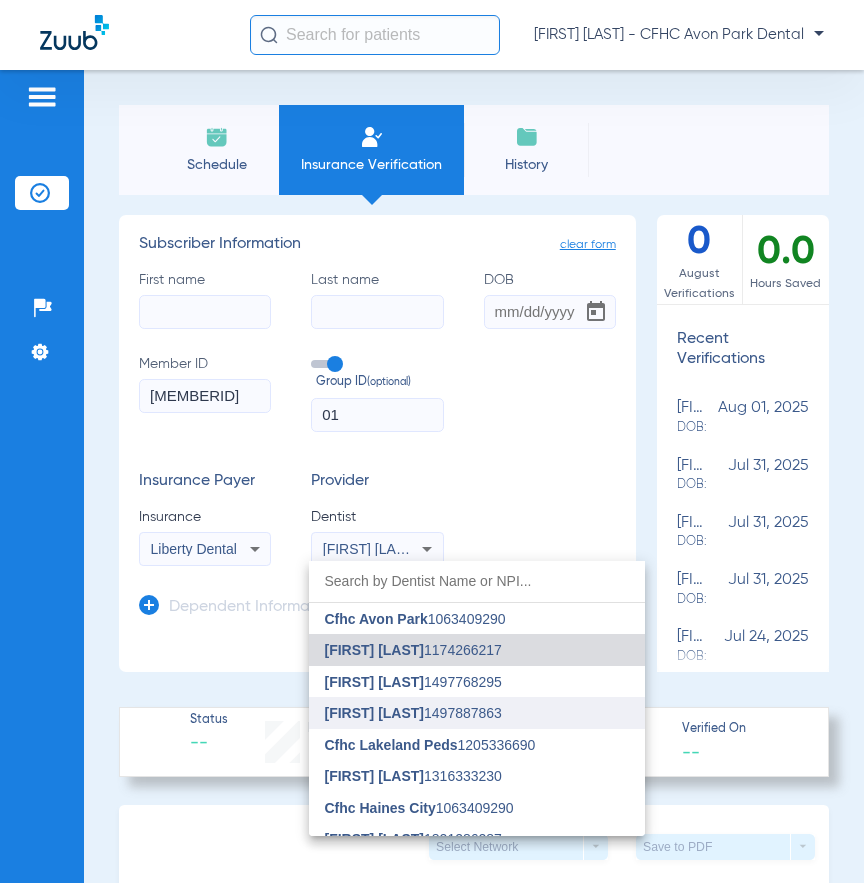 click on "[FIRST] [LAST]" at bounding box center (375, 713) 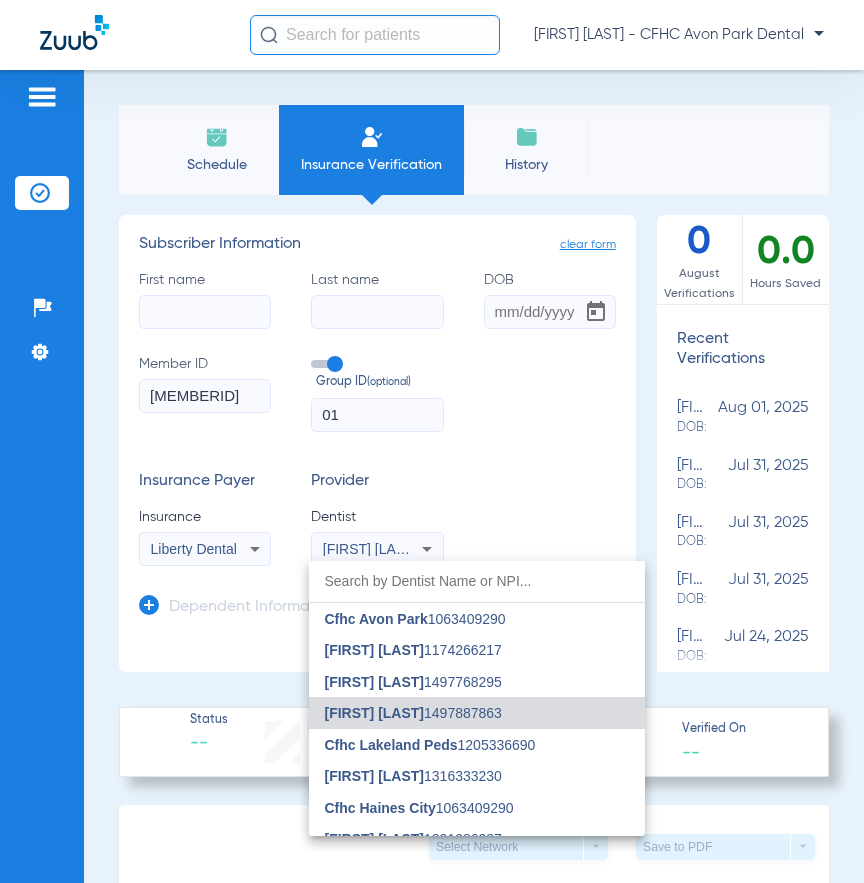 click at bounding box center [432, 441] 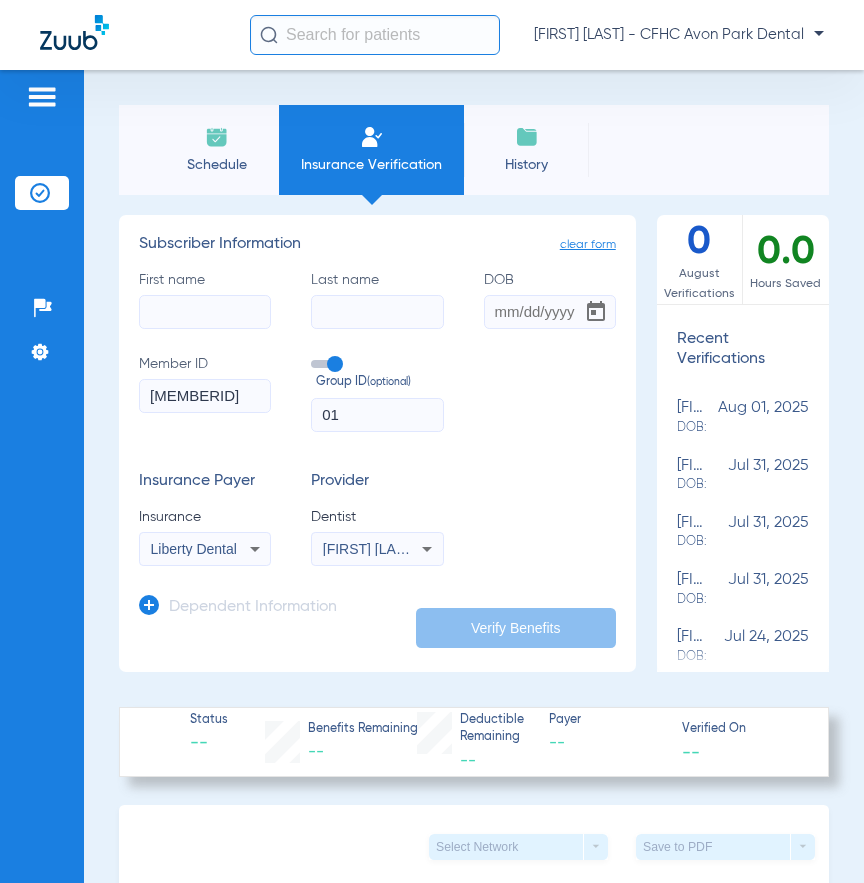 click on "DOB" 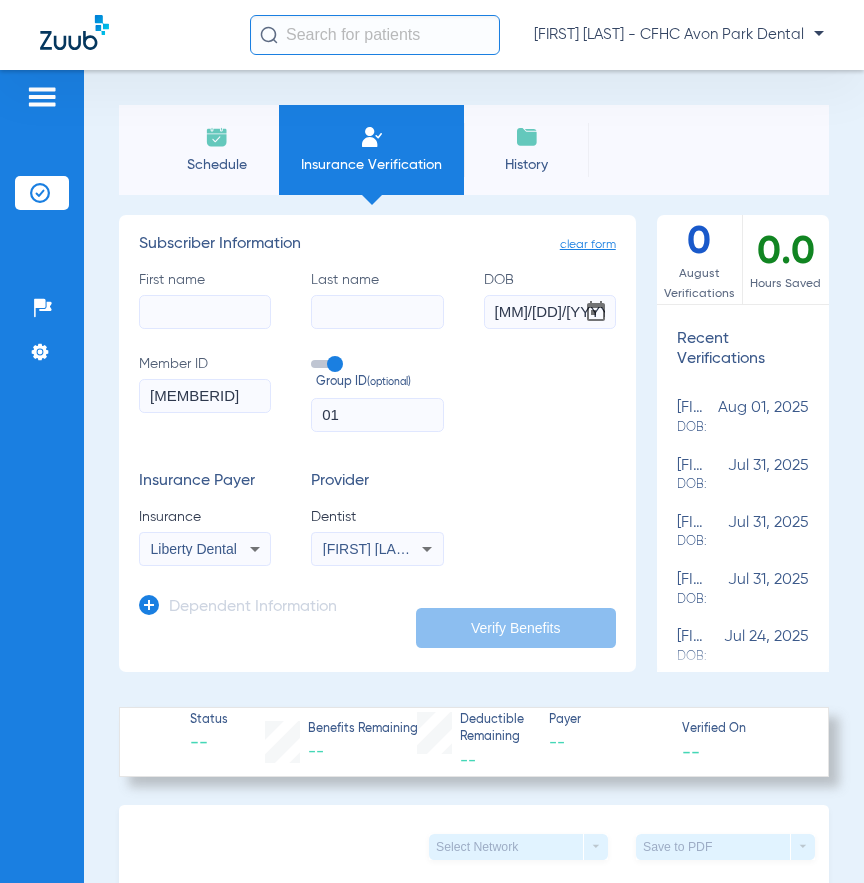 type on "[MM]/[DD]/[YYYY]" 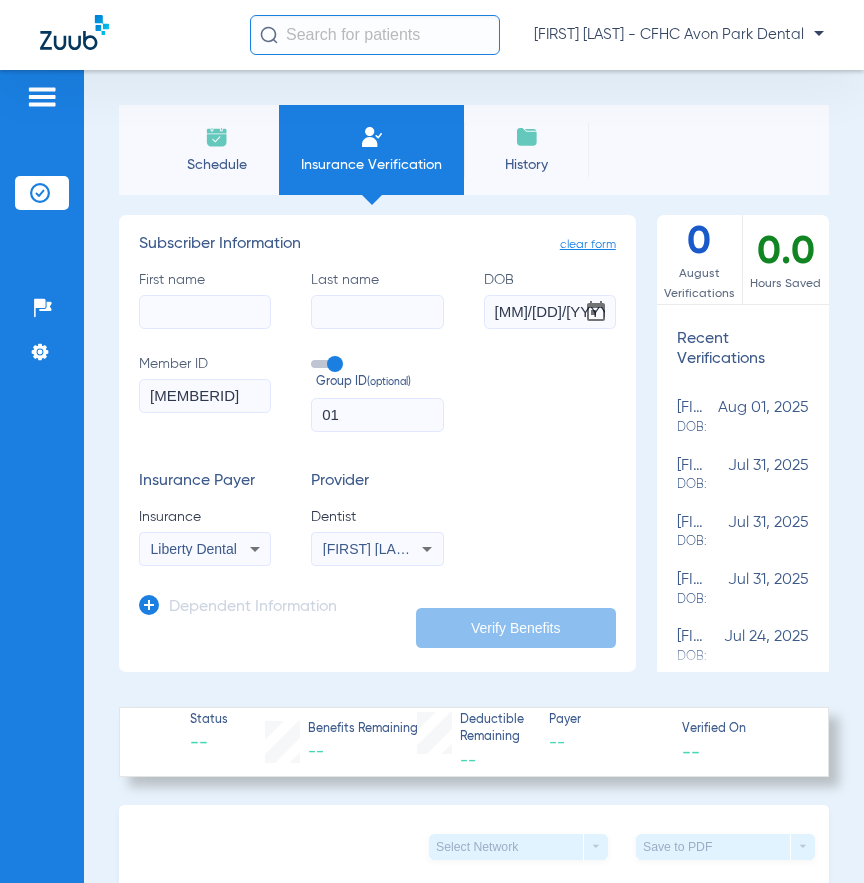 type 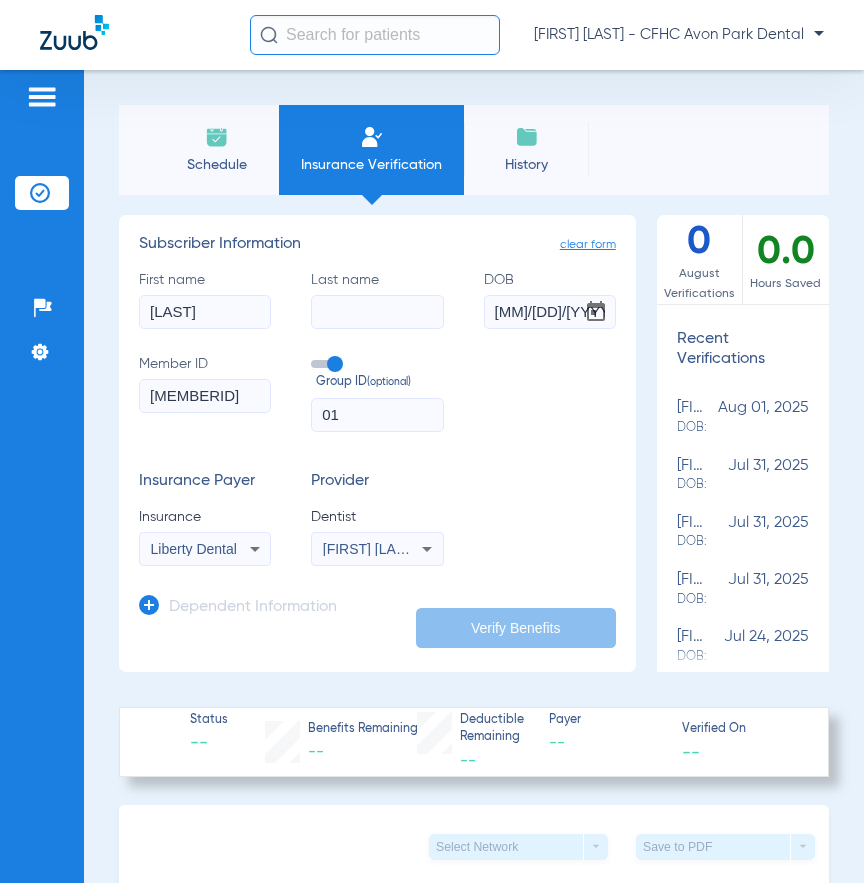 type on "[LAST]" 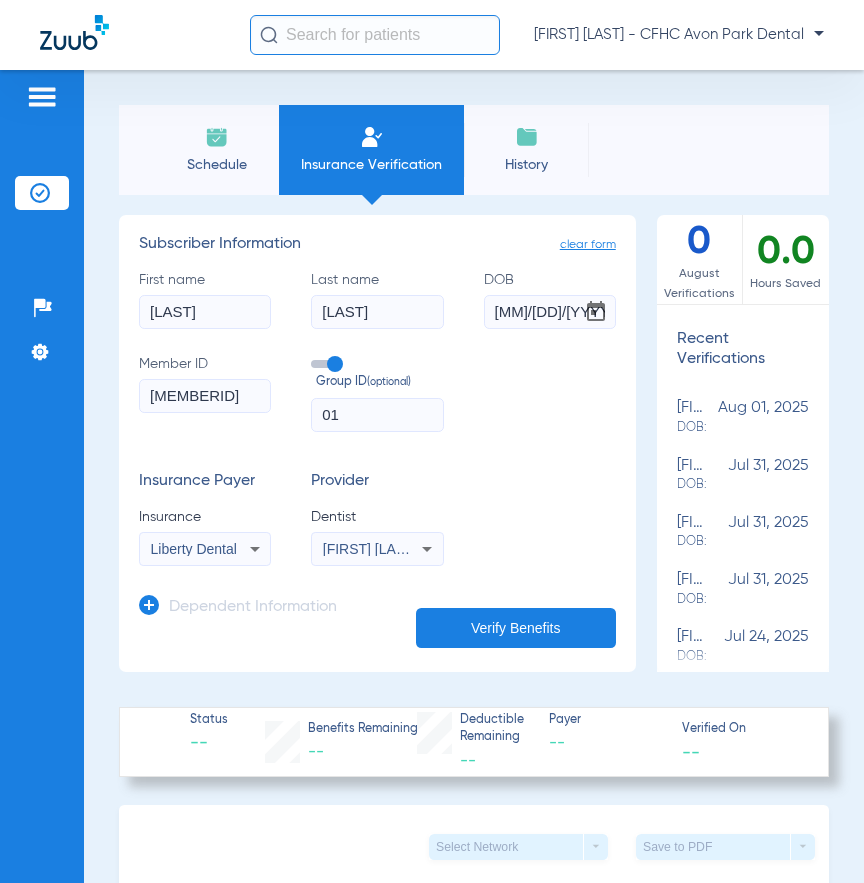 type on "[LAST]" 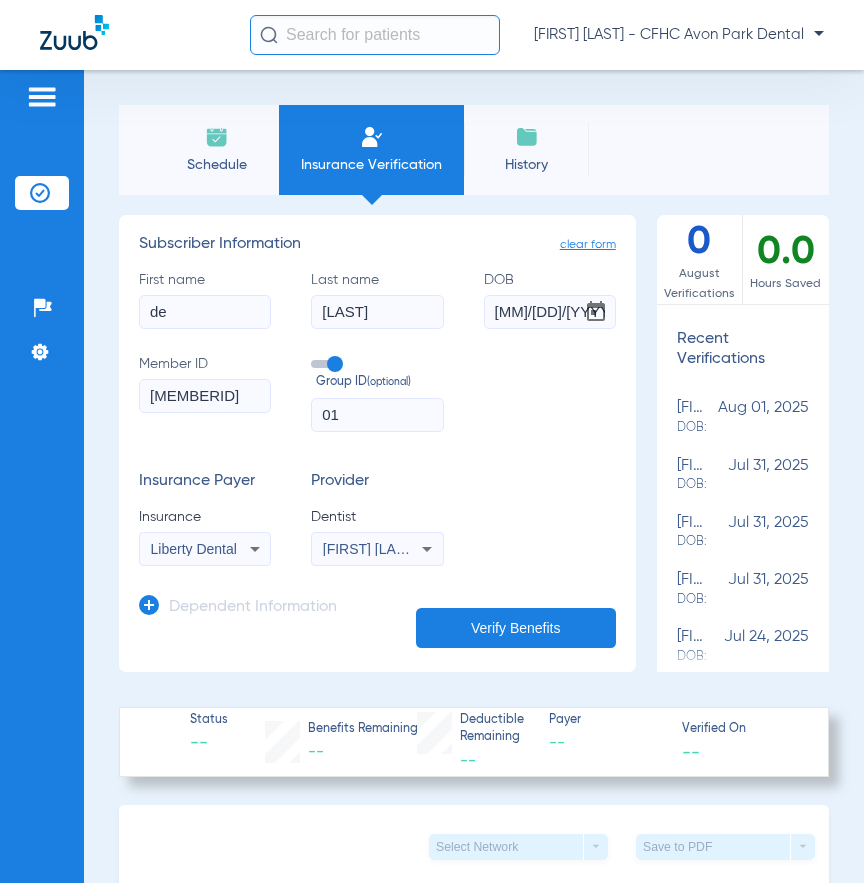 type on "d" 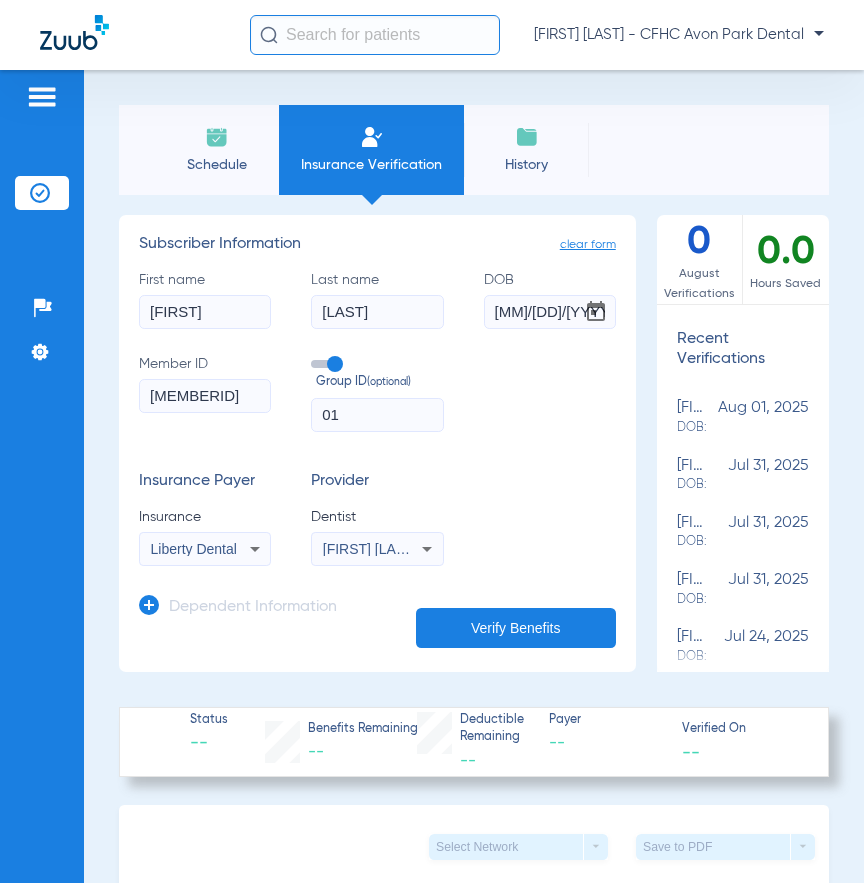type on "[FIRST]" 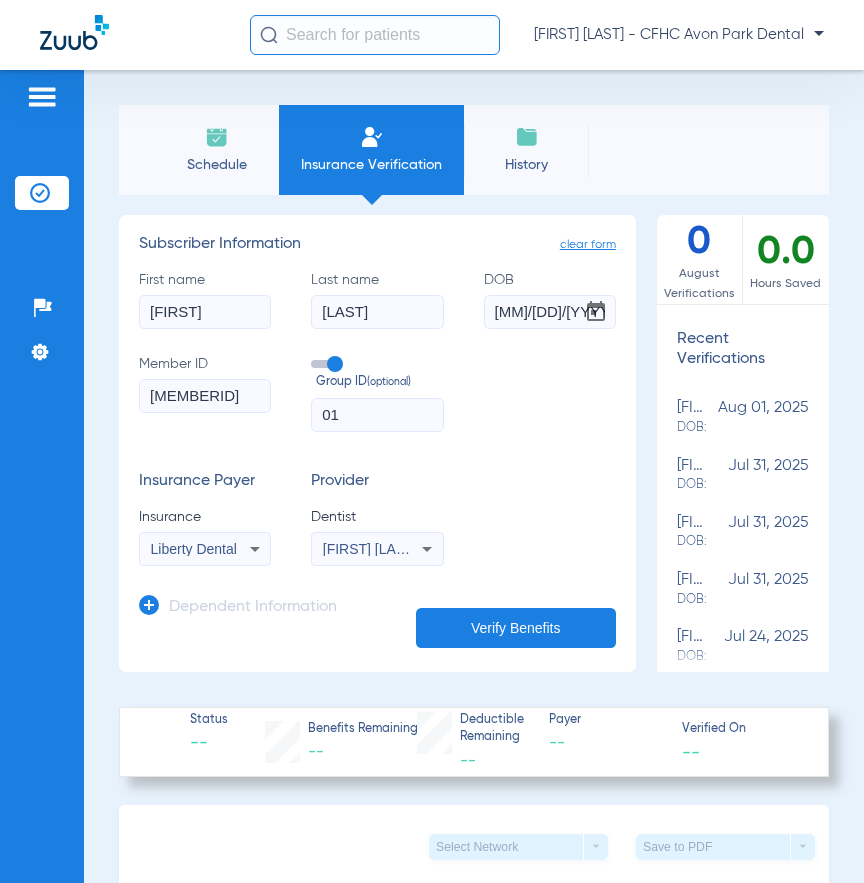 click on "Verify Benefits" 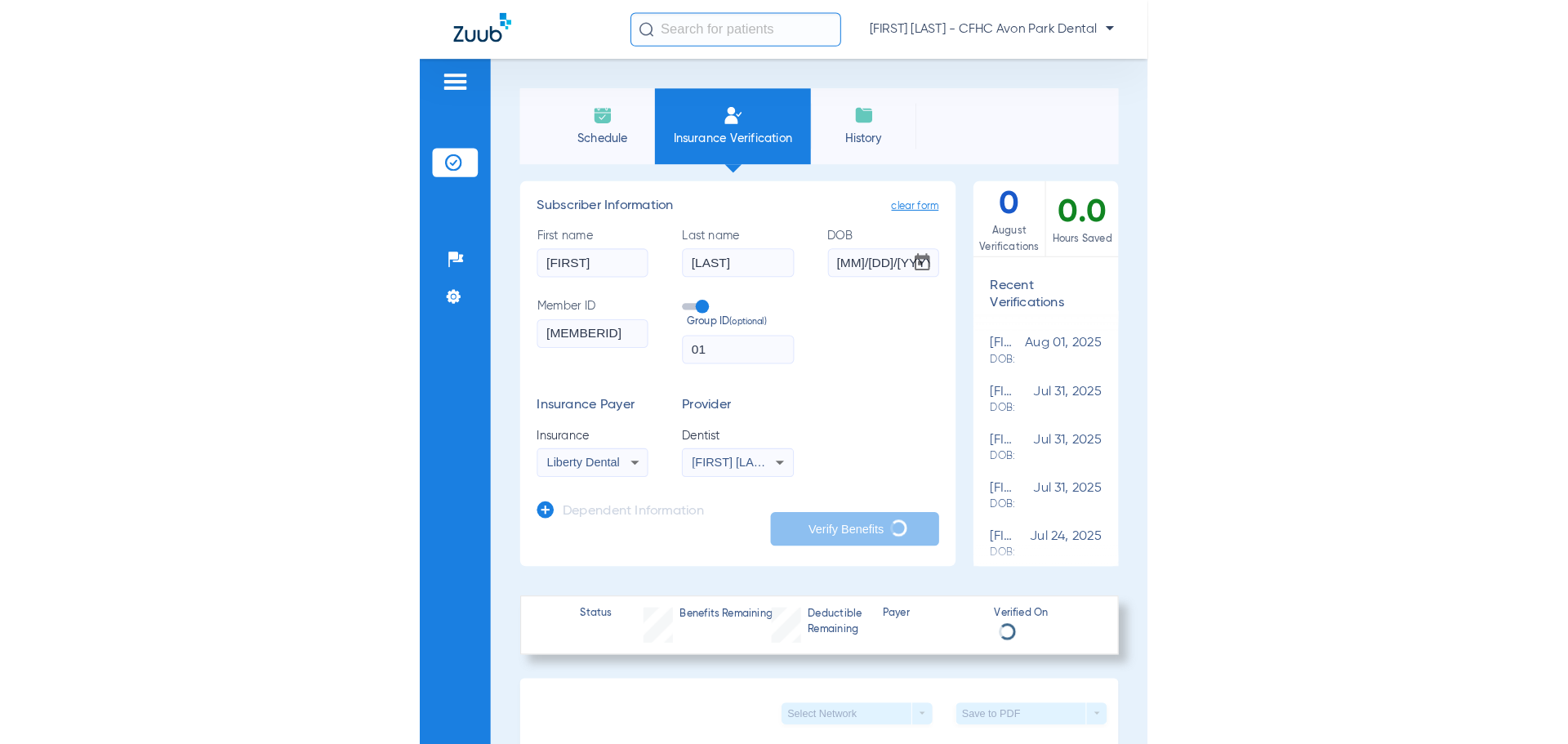 scroll, scrollTop: 82, scrollLeft: 0, axis: vertical 